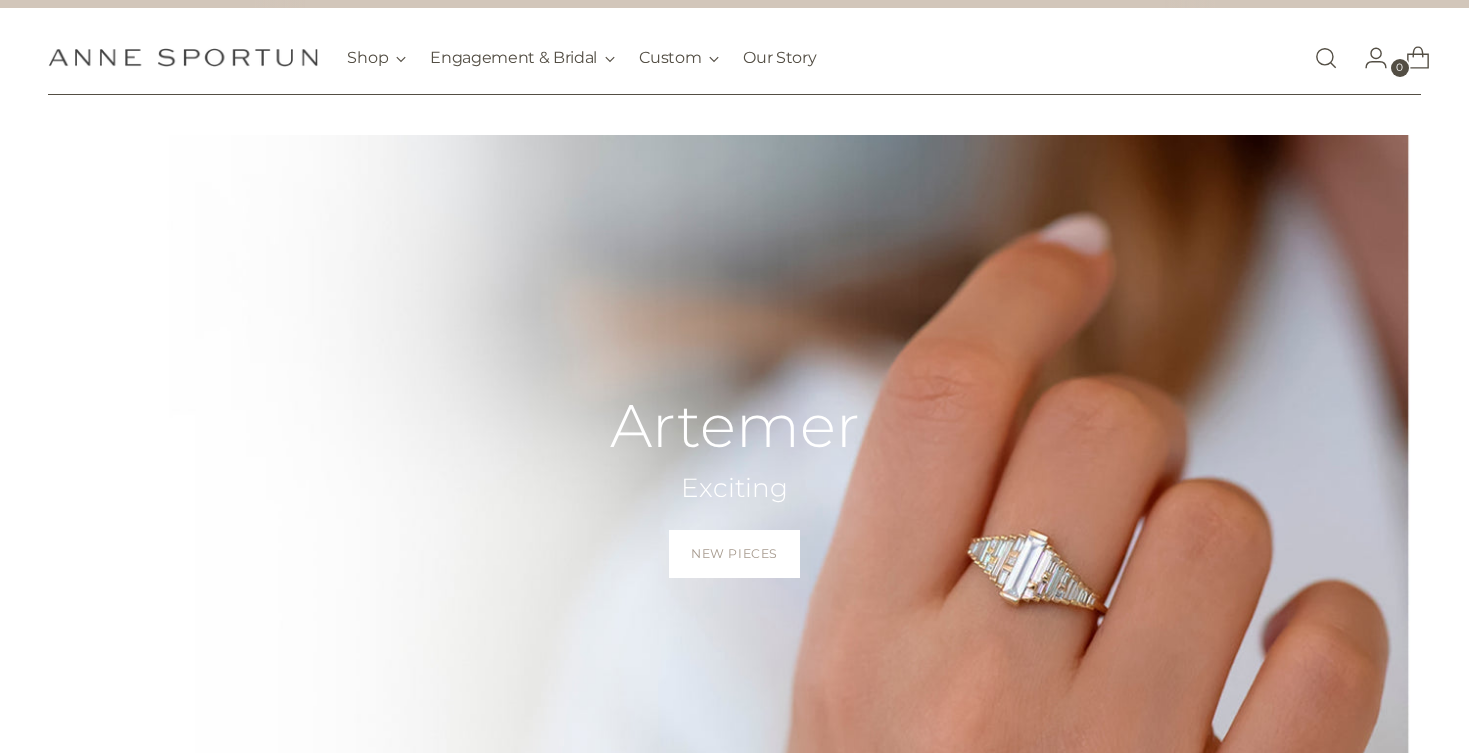 scroll, scrollTop: 27, scrollLeft: 0, axis: vertical 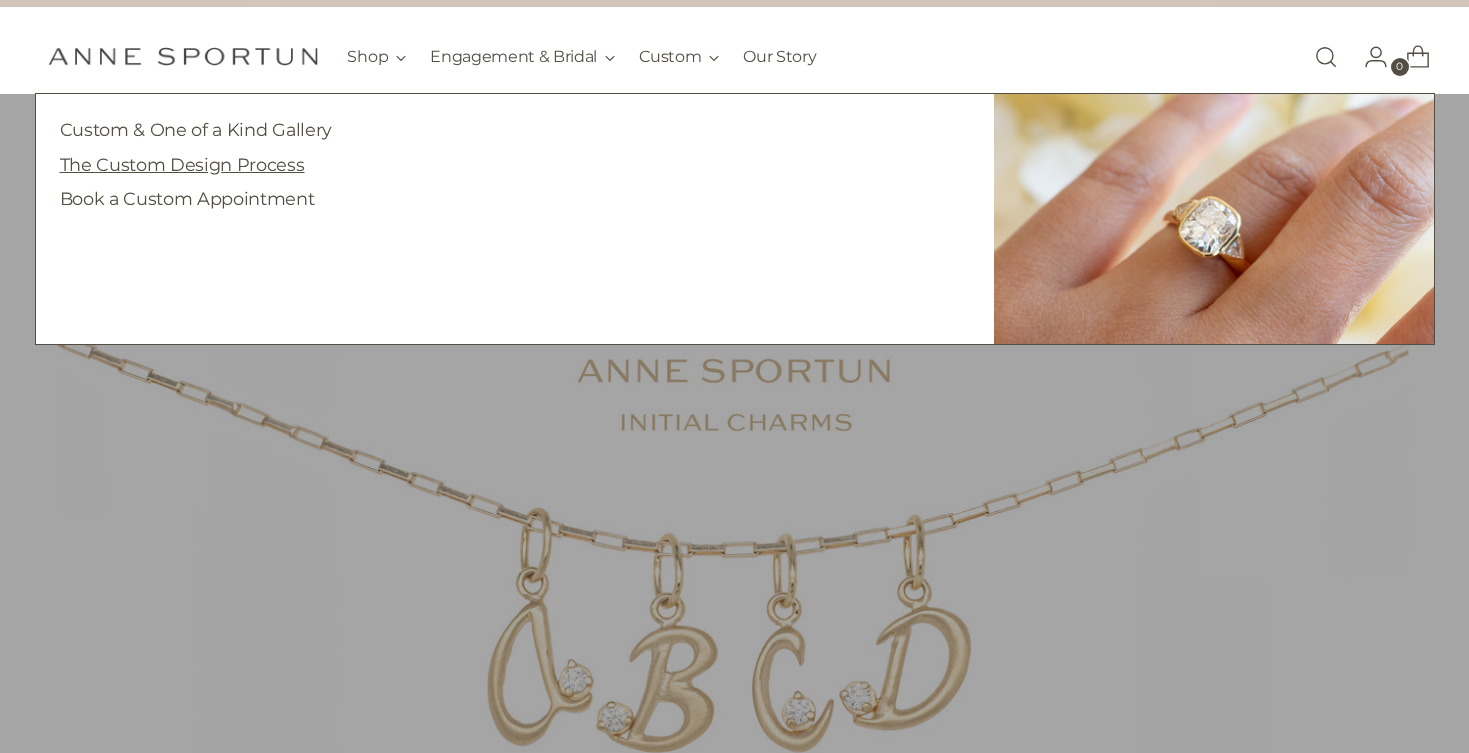click on "The Custom Design Process" at bounding box center (182, 164) 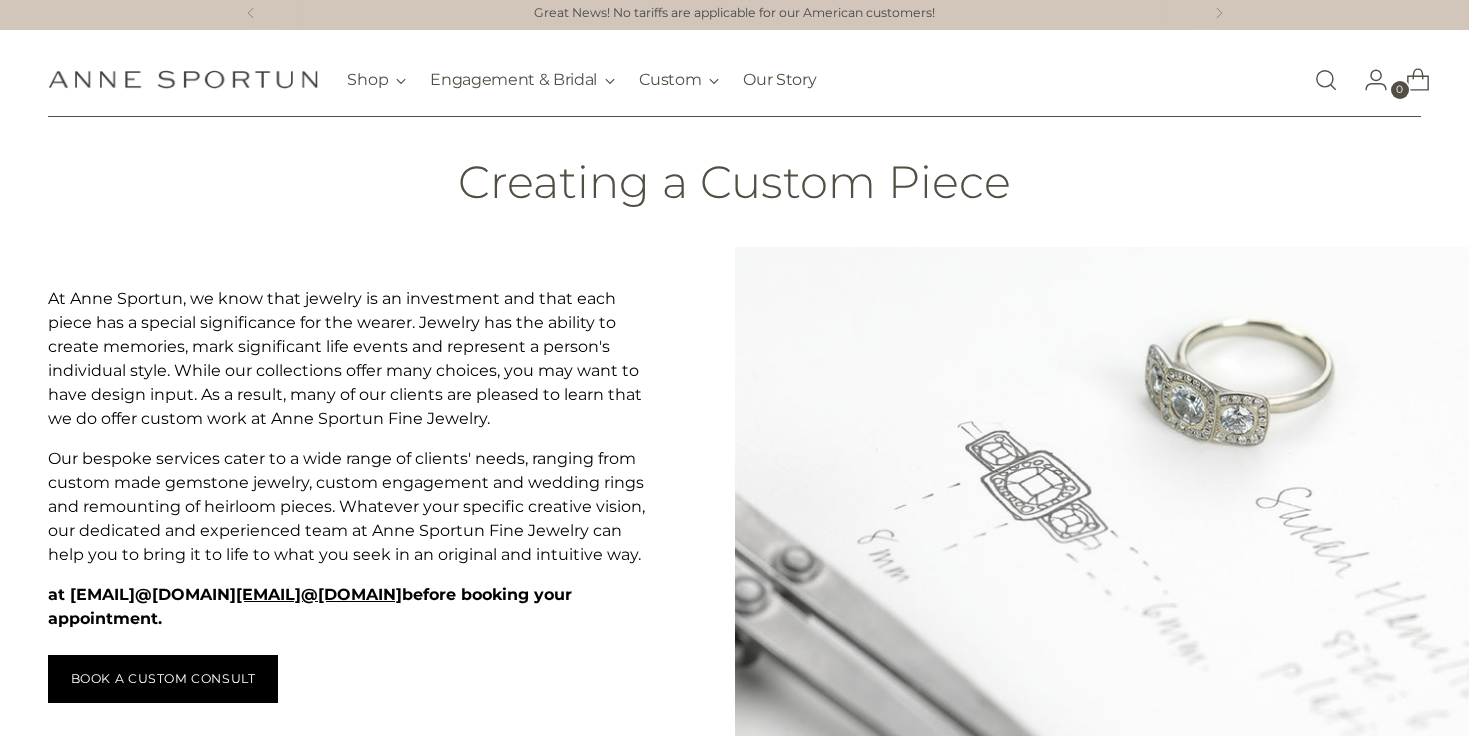 scroll, scrollTop: 6, scrollLeft: 0, axis: vertical 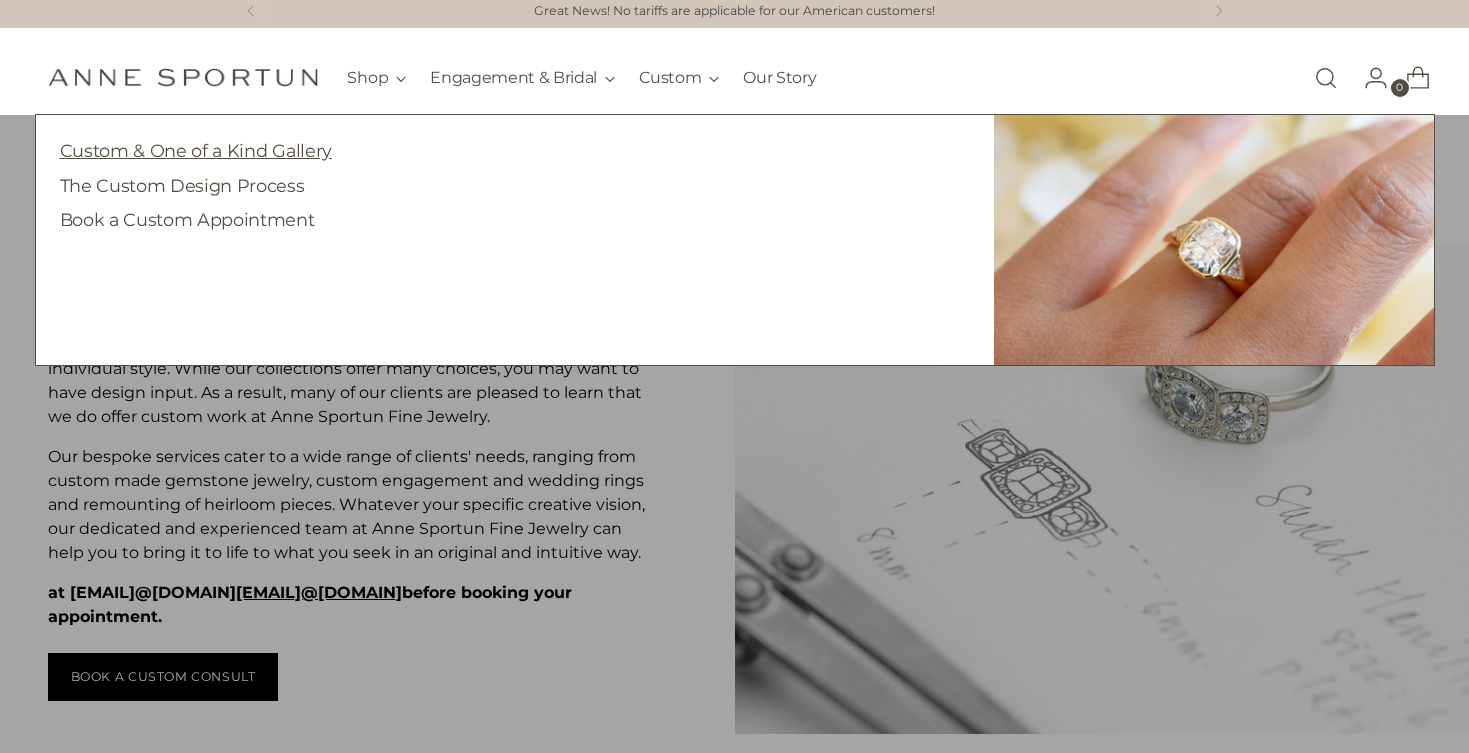 click on "Custom & One of a Kind Gallery" at bounding box center (196, 150) 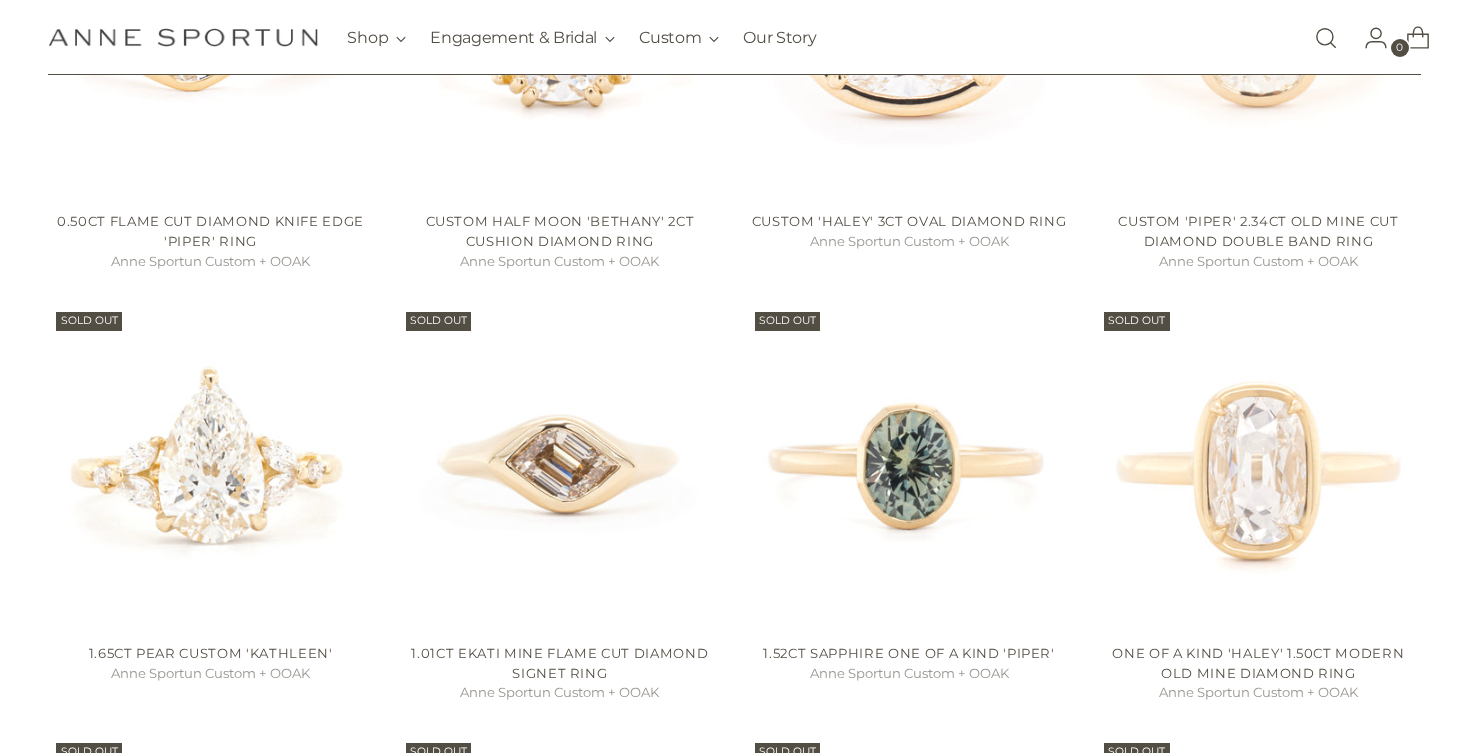 scroll, scrollTop: 1093, scrollLeft: 0, axis: vertical 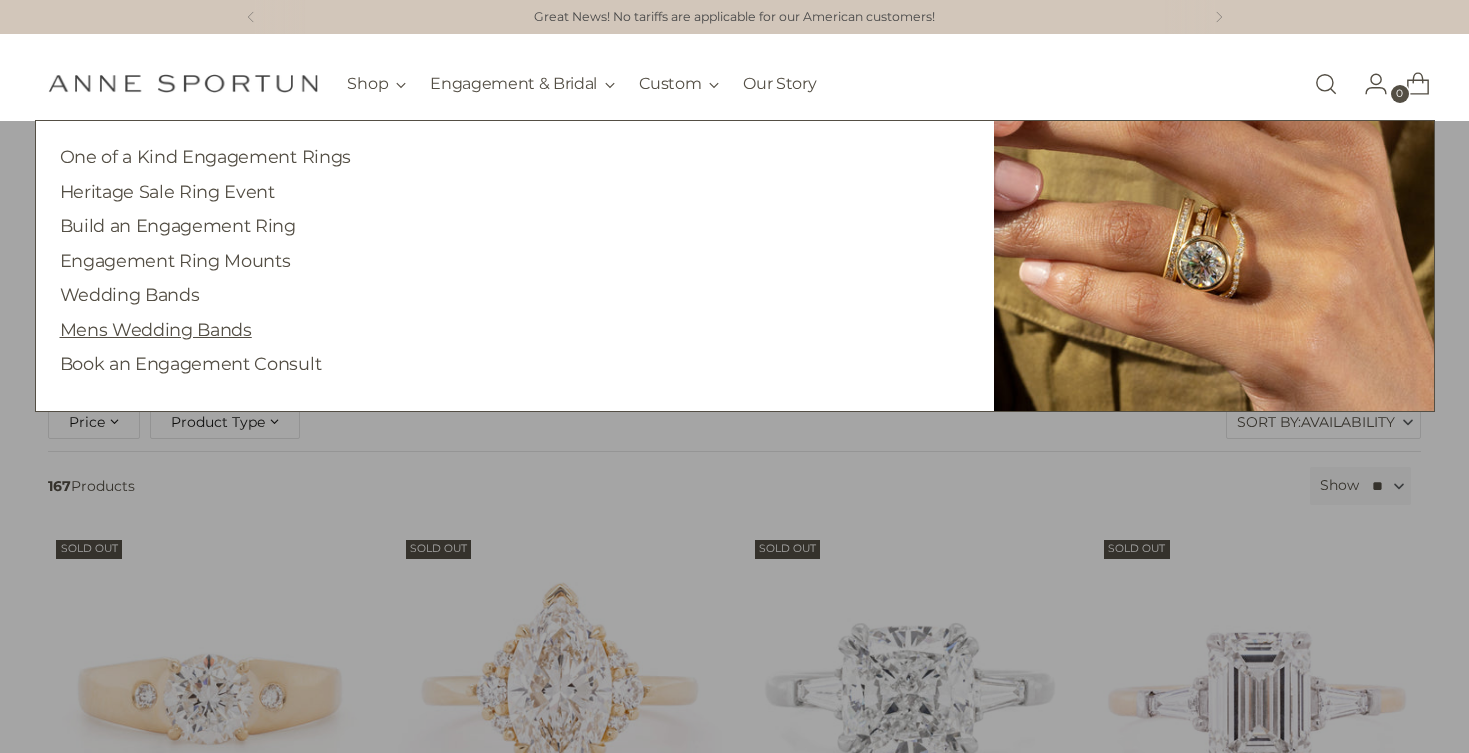 click on "Mens Wedding Bands" at bounding box center (156, 329) 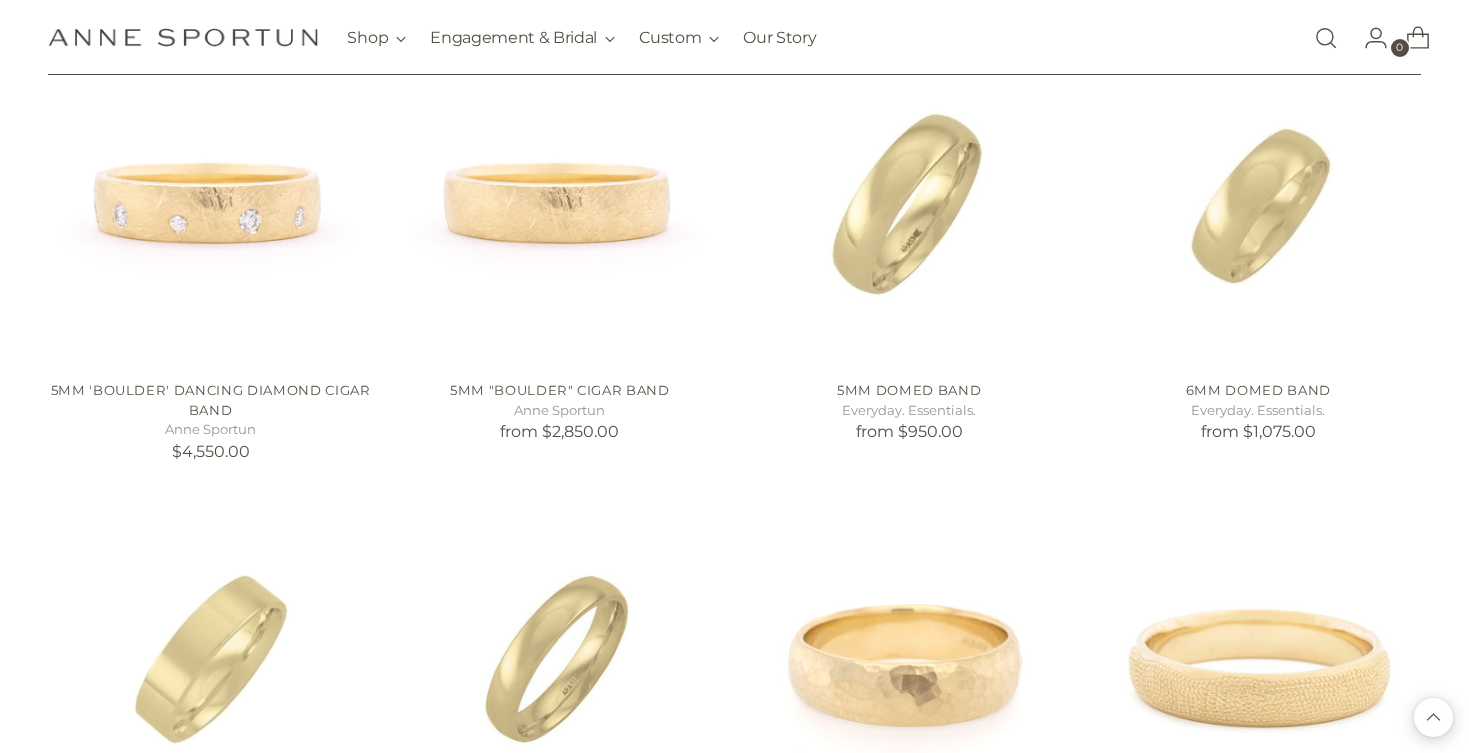 scroll, scrollTop: 902, scrollLeft: 0, axis: vertical 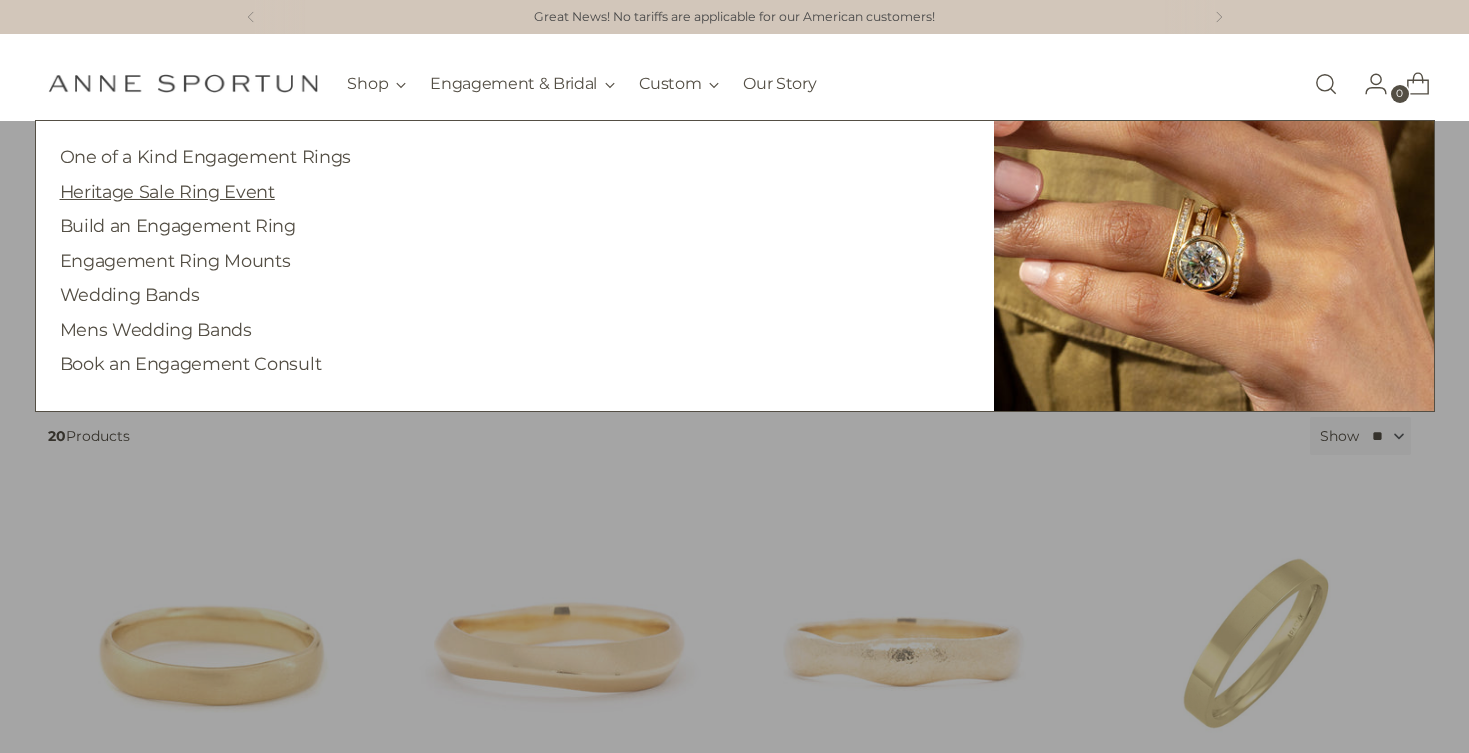 click on "Heritage Sale Ring Event" at bounding box center (167, 191) 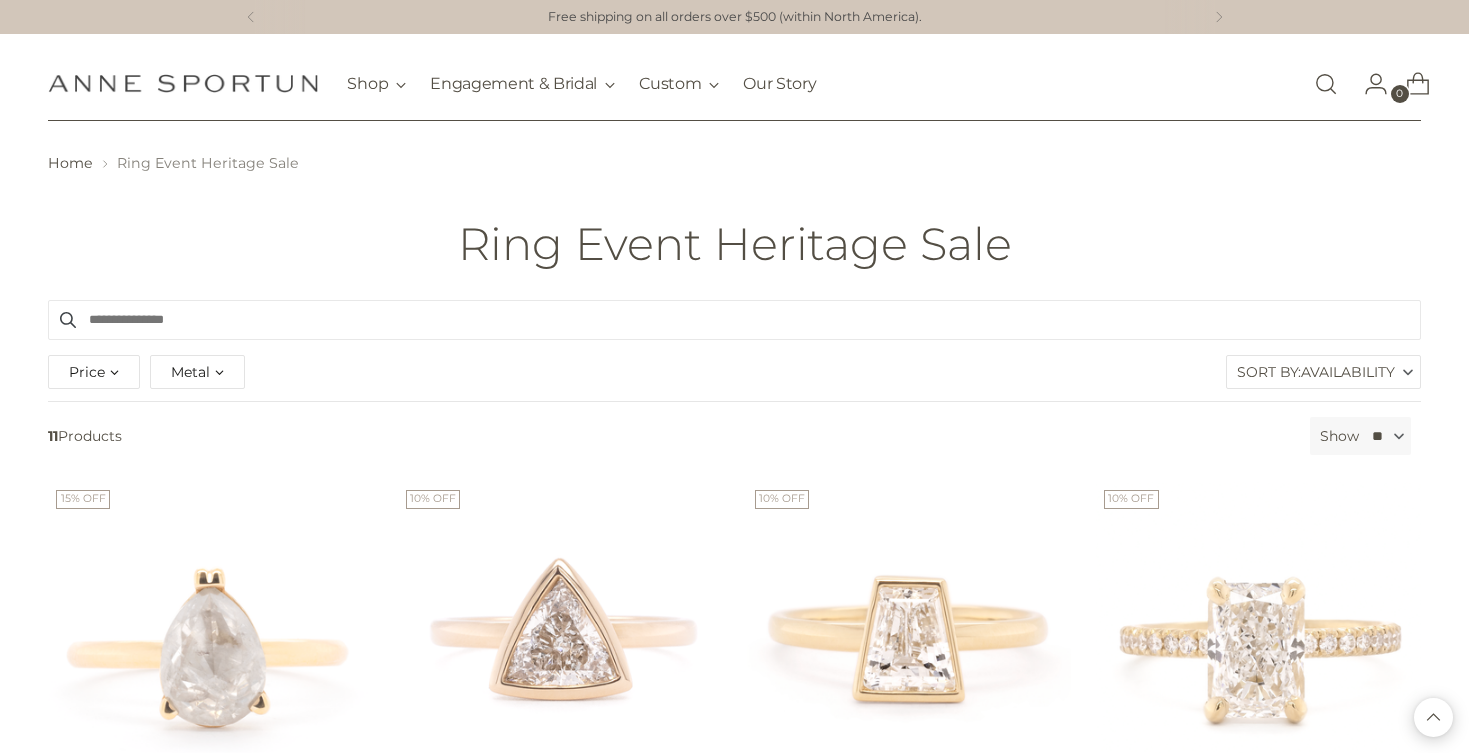 scroll, scrollTop: 0, scrollLeft: 0, axis: both 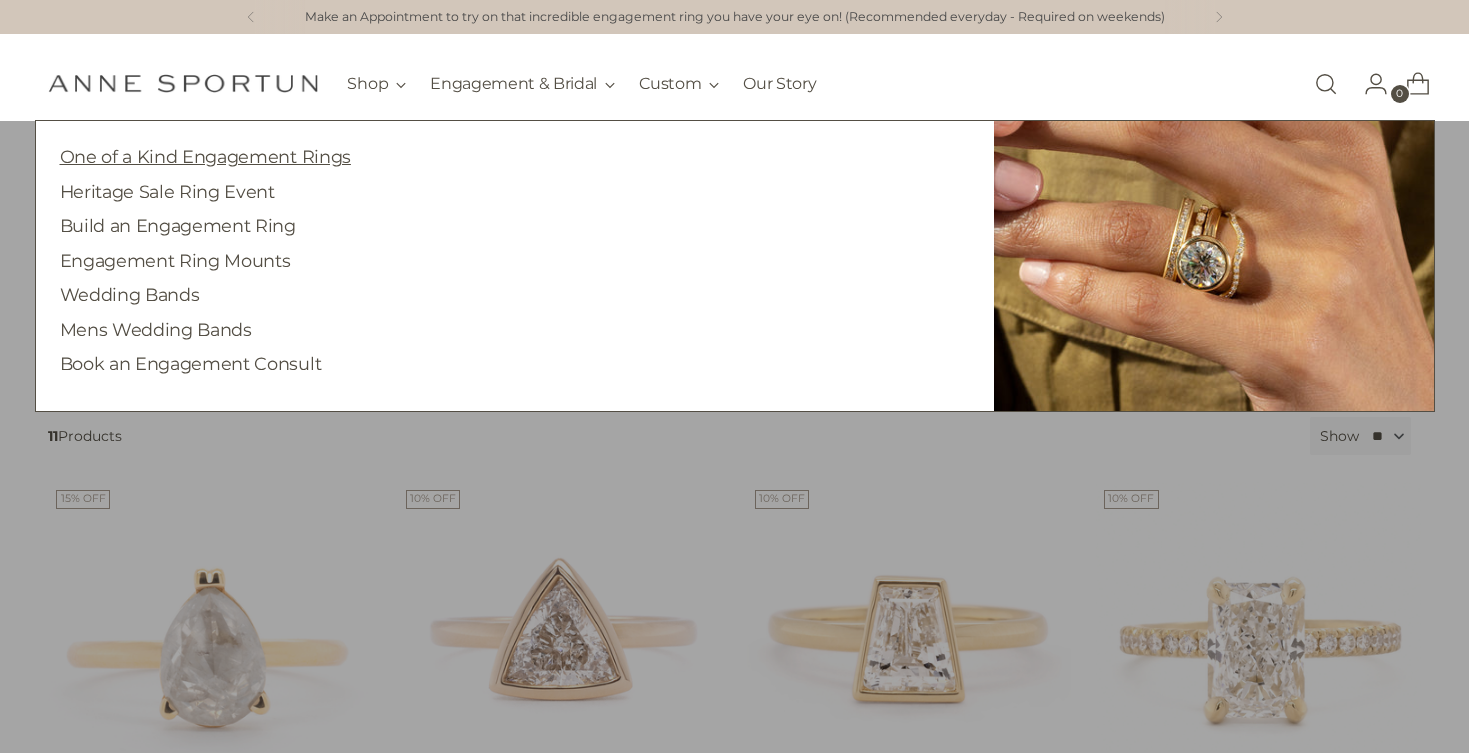 click on "One of a Kind Engagement Rings" at bounding box center [205, 156] 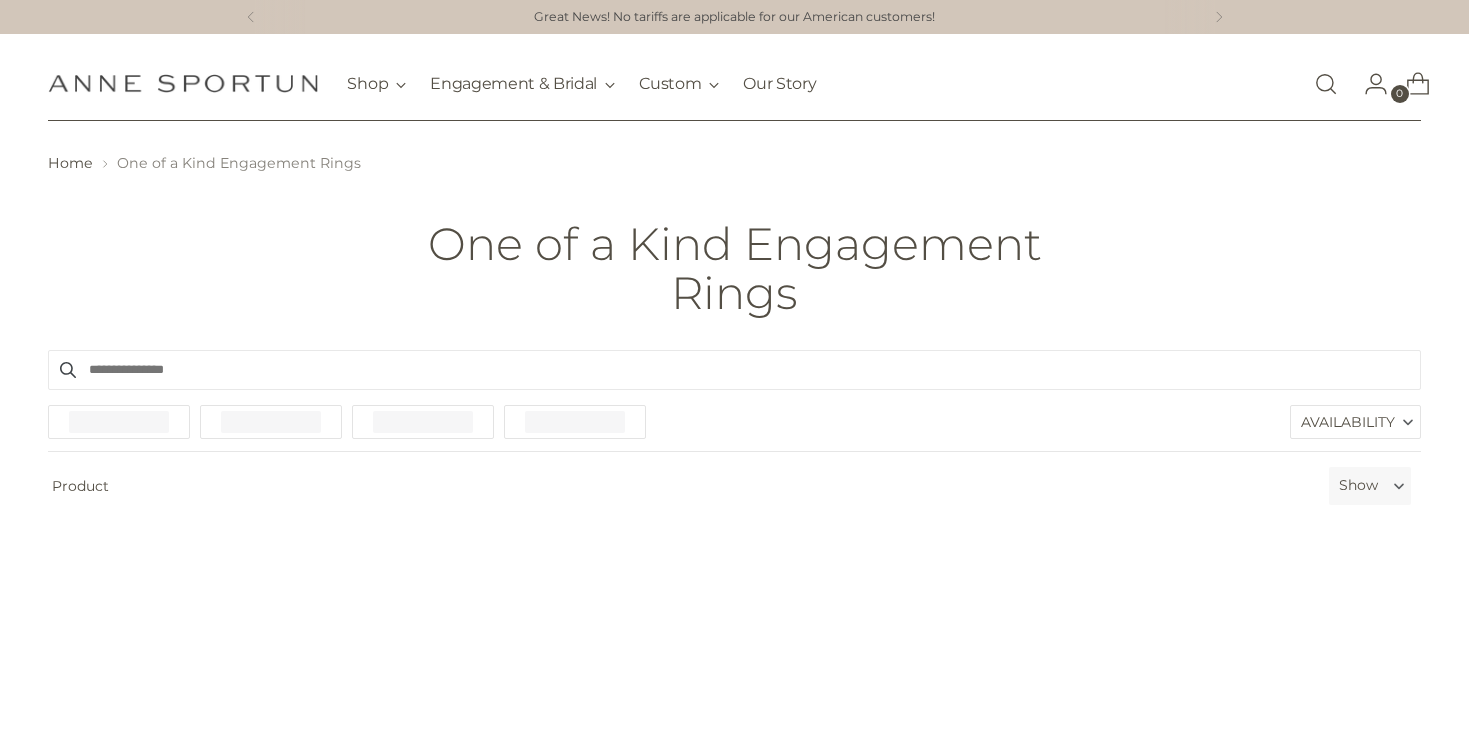 scroll, scrollTop: 0, scrollLeft: 0, axis: both 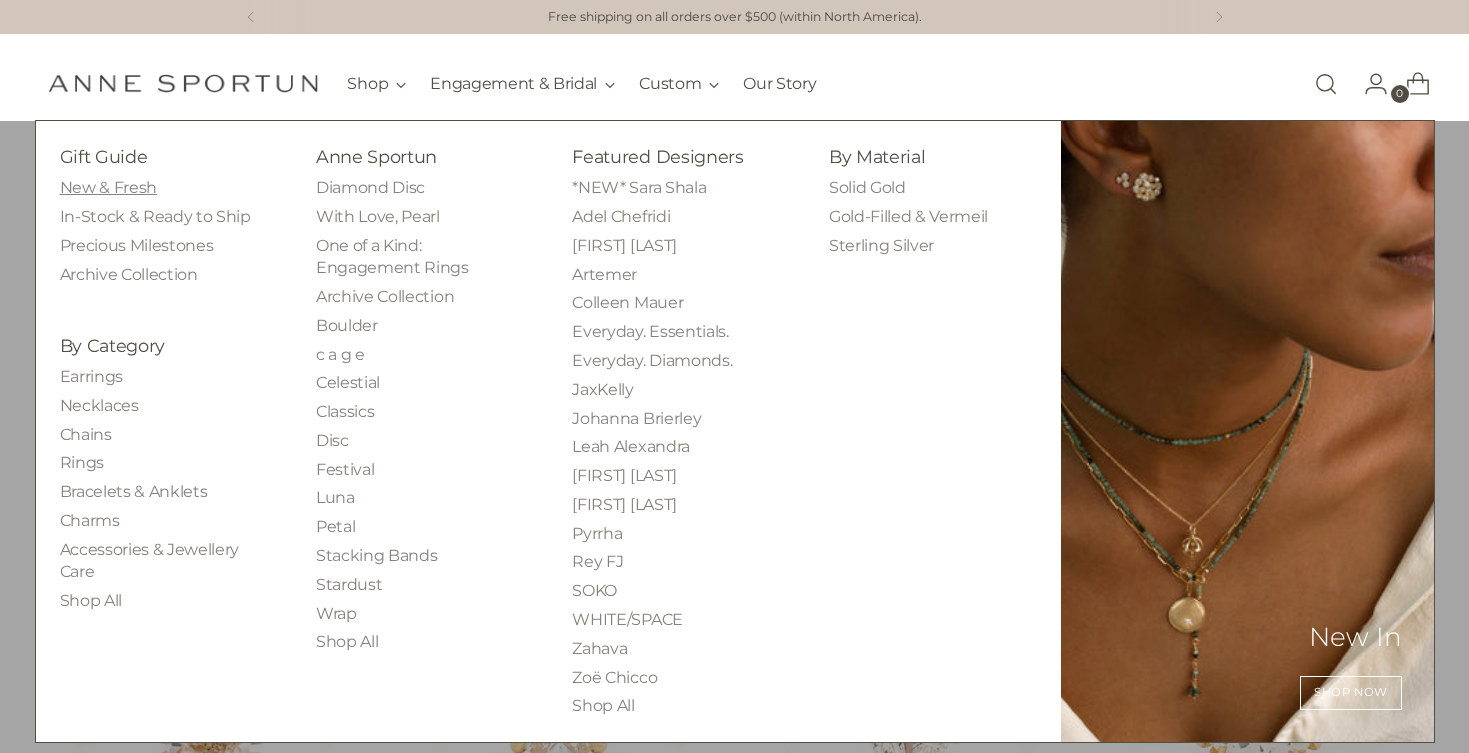 click on "New & Fresh" at bounding box center [108, 187] 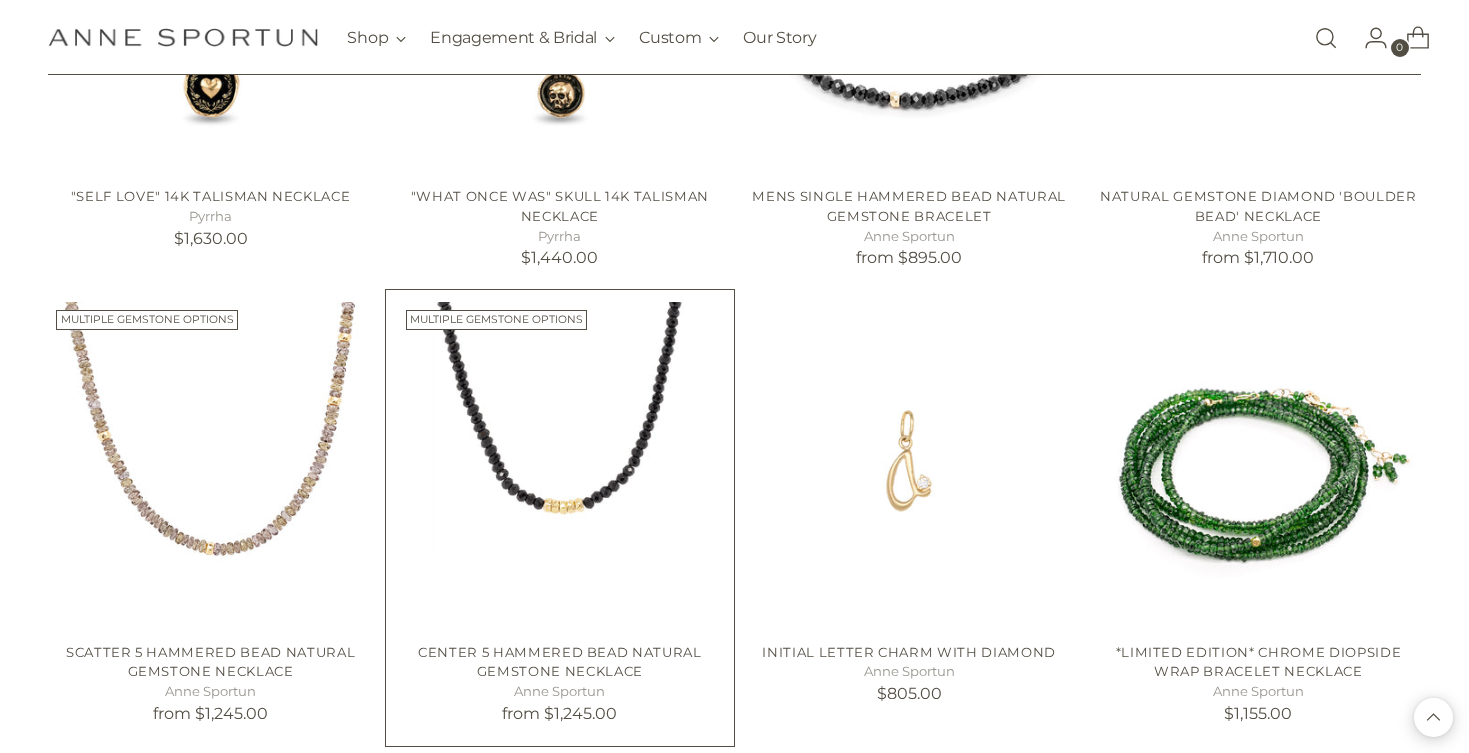 scroll, scrollTop: 1568, scrollLeft: 0, axis: vertical 